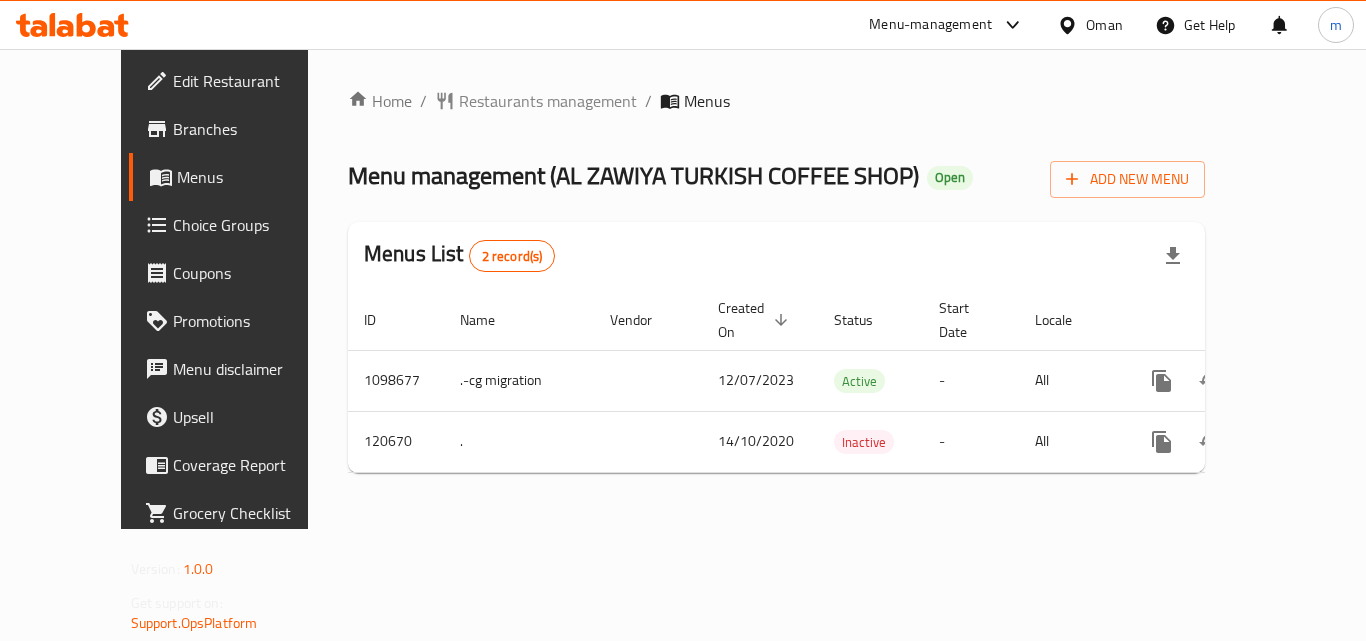 scroll, scrollTop: 0, scrollLeft: 0, axis: both 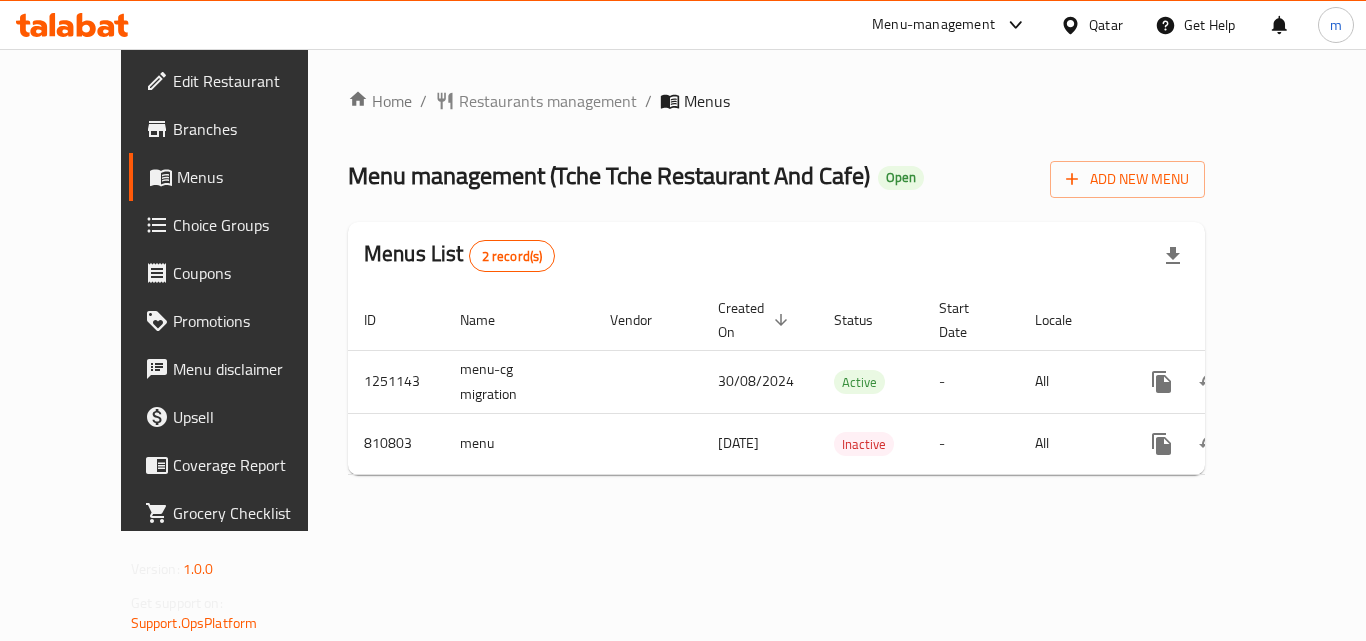 click 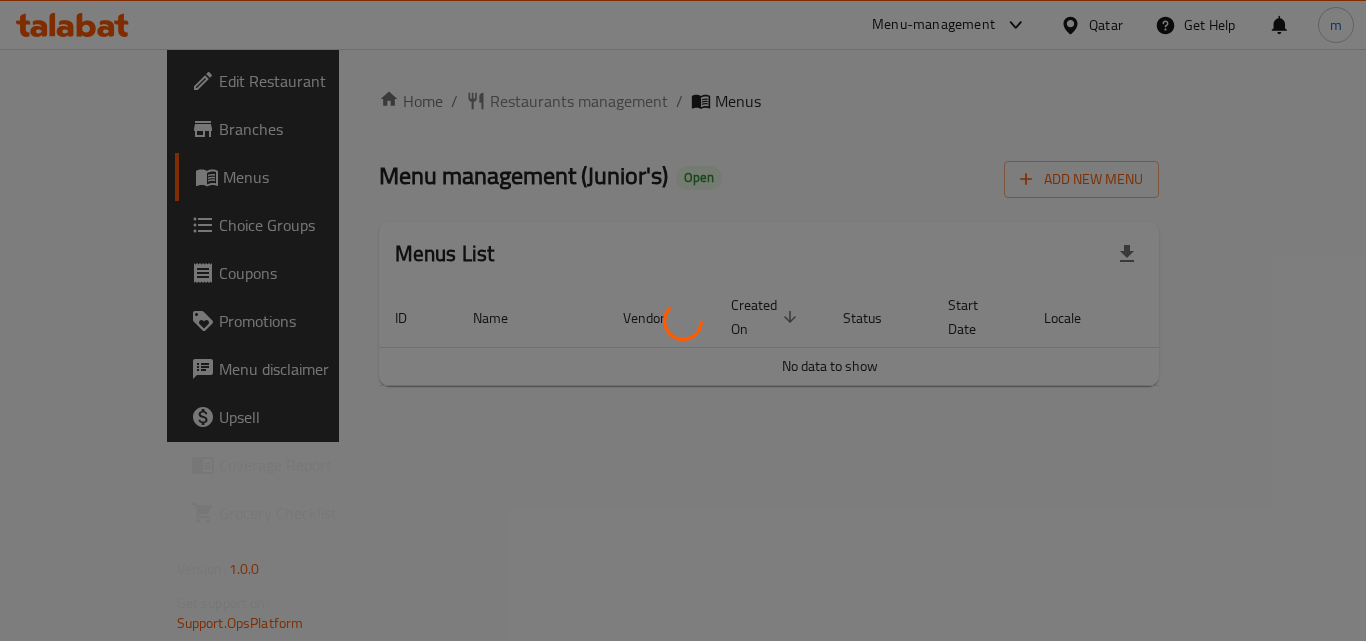 scroll, scrollTop: 0, scrollLeft: 0, axis: both 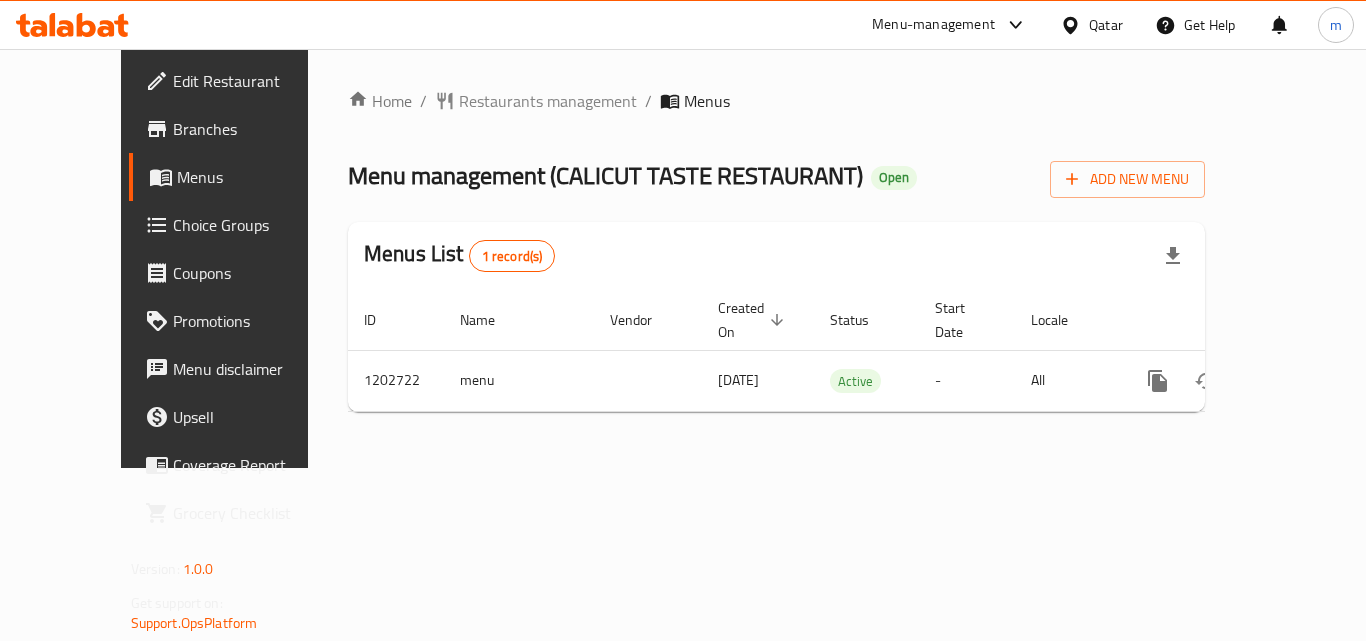 click 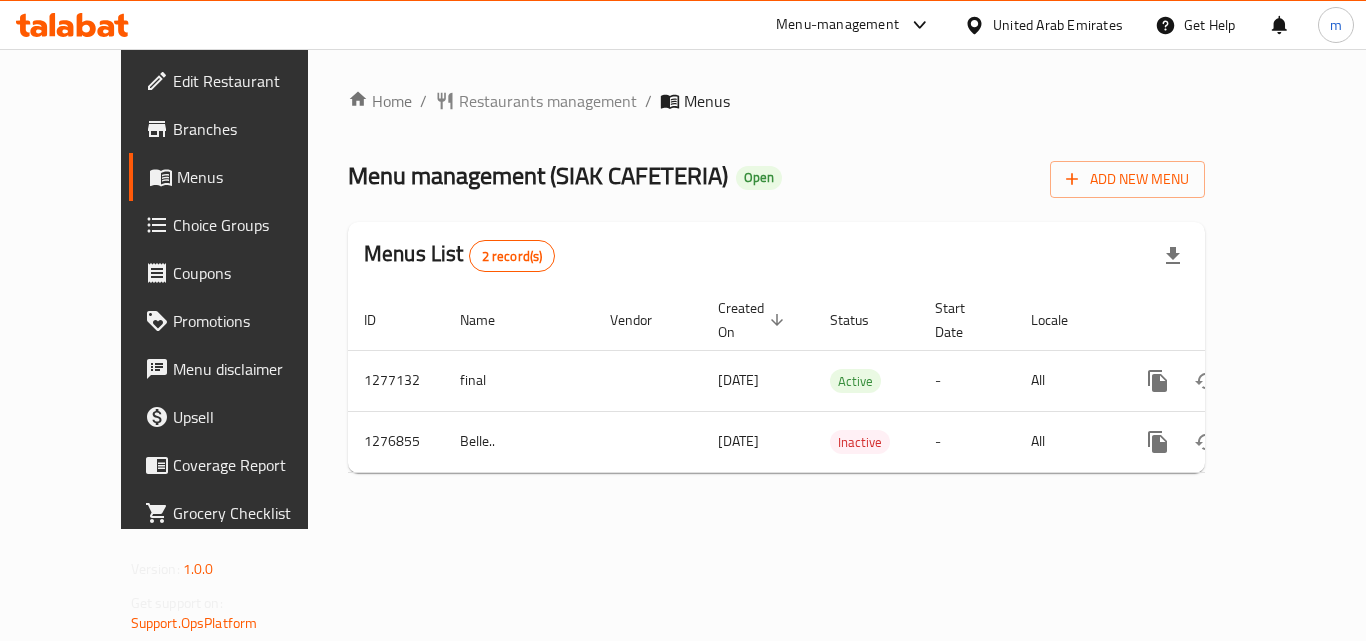 scroll, scrollTop: 0, scrollLeft: 0, axis: both 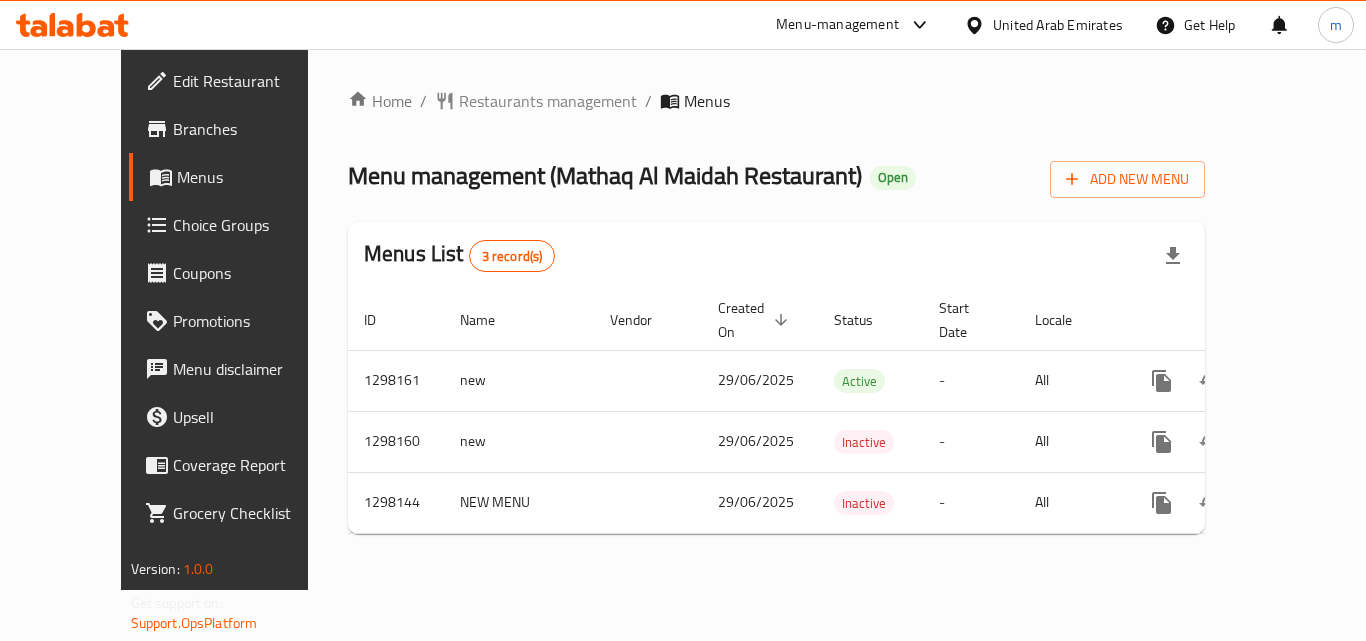click 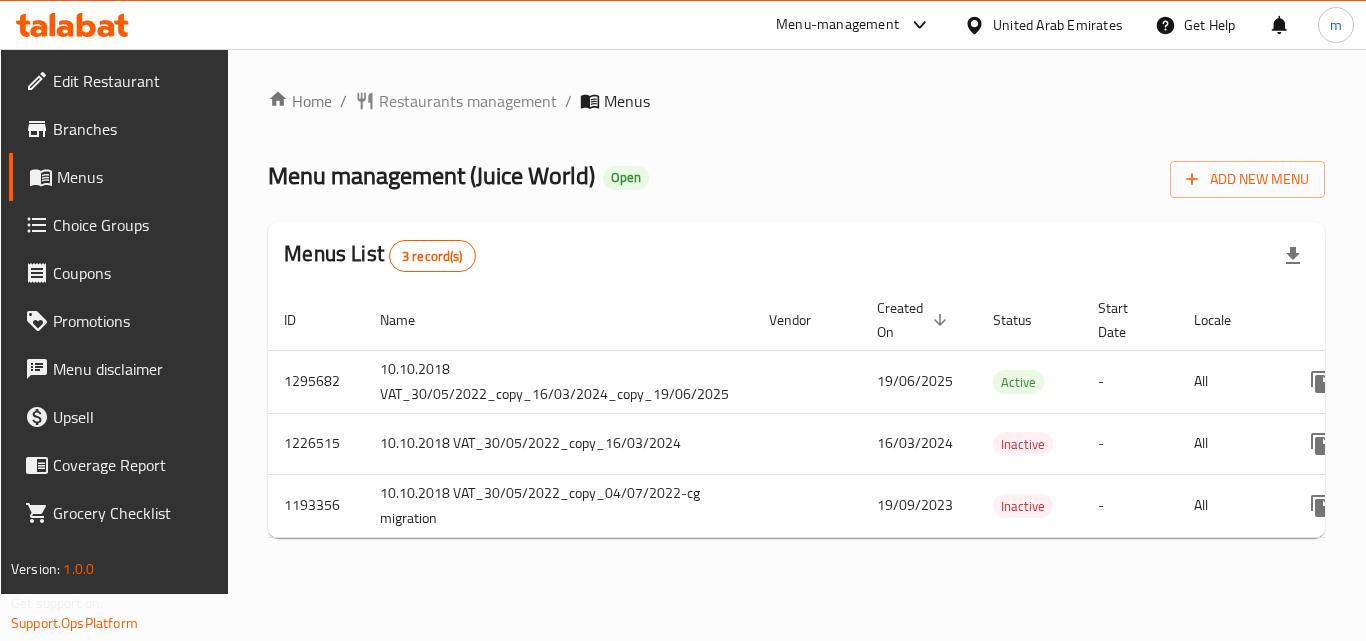 scroll, scrollTop: 0, scrollLeft: 0, axis: both 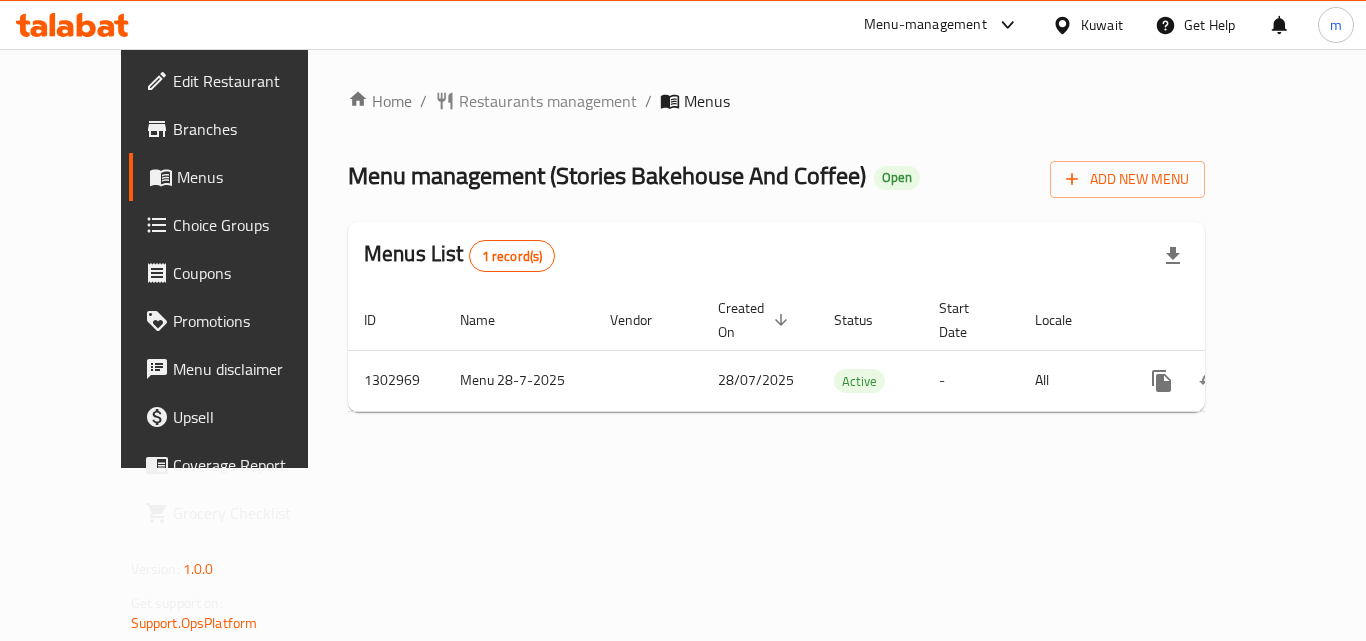 click on "Menu management ( Stories Bakehouse And Coffee )" at bounding box center (607, 175) 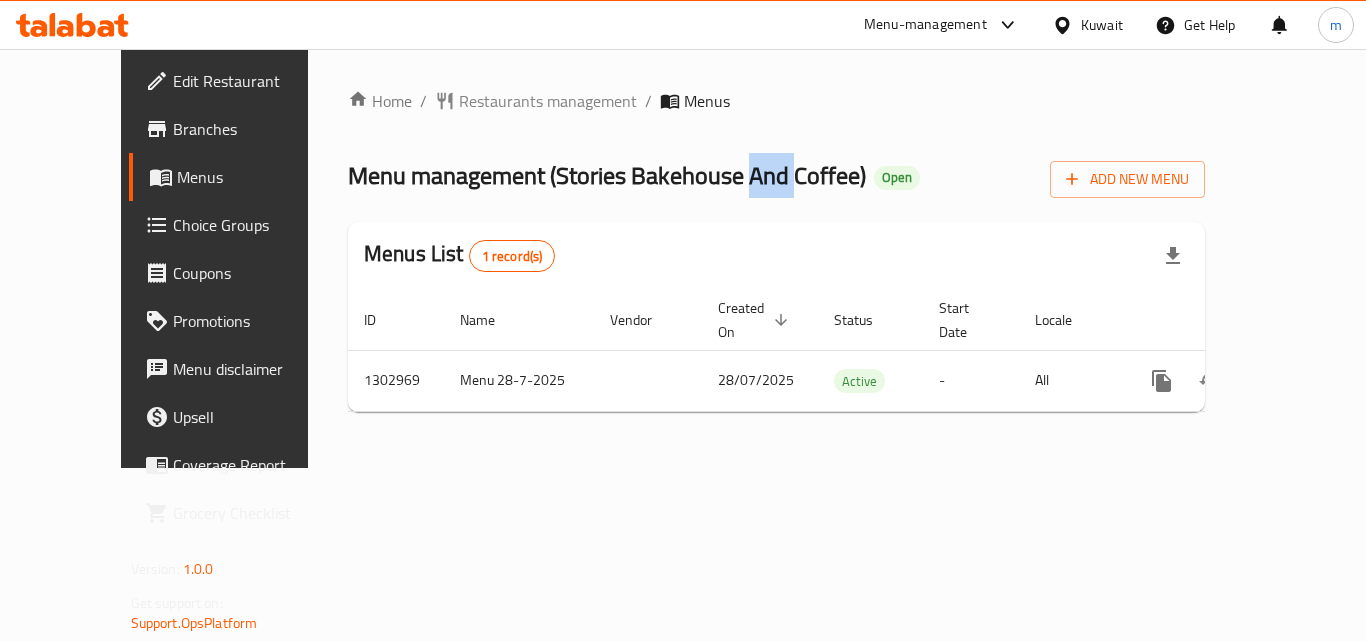 click on "Menu management ( Stories Bakehouse And Coffee )" at bounding box center [607, 175] 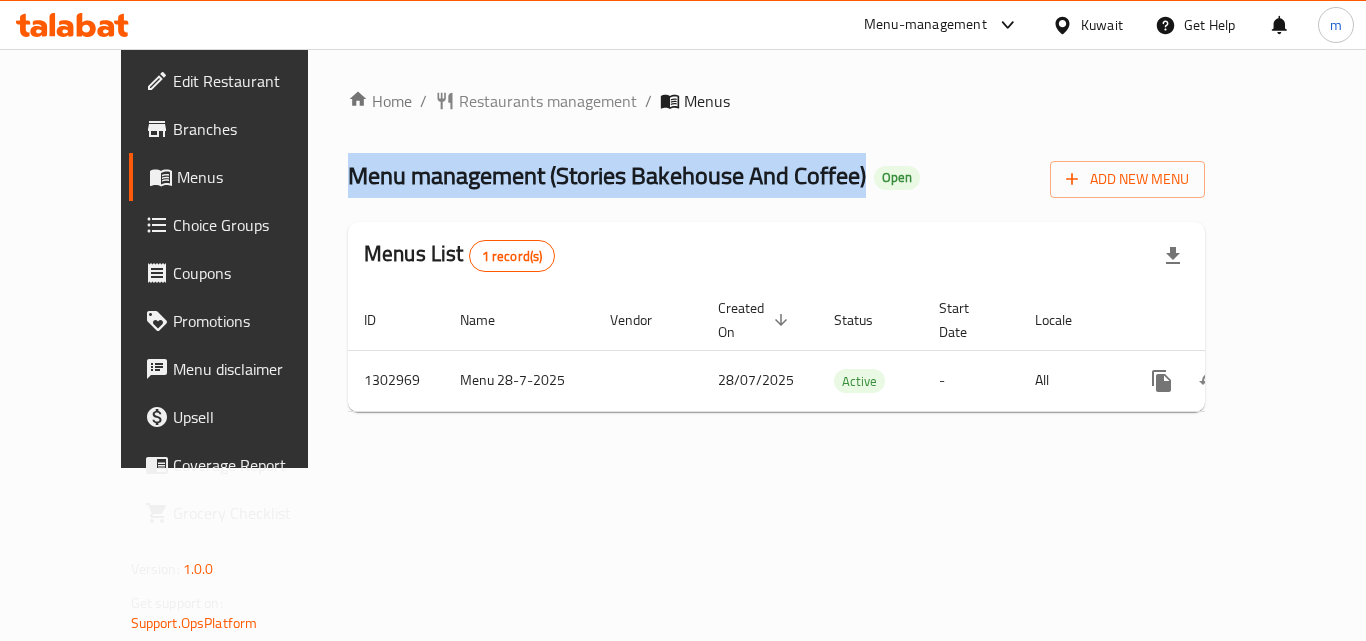 click on "Menu management ( Stories Bakehouse And Coffee )" at bounding box center [607, 175] 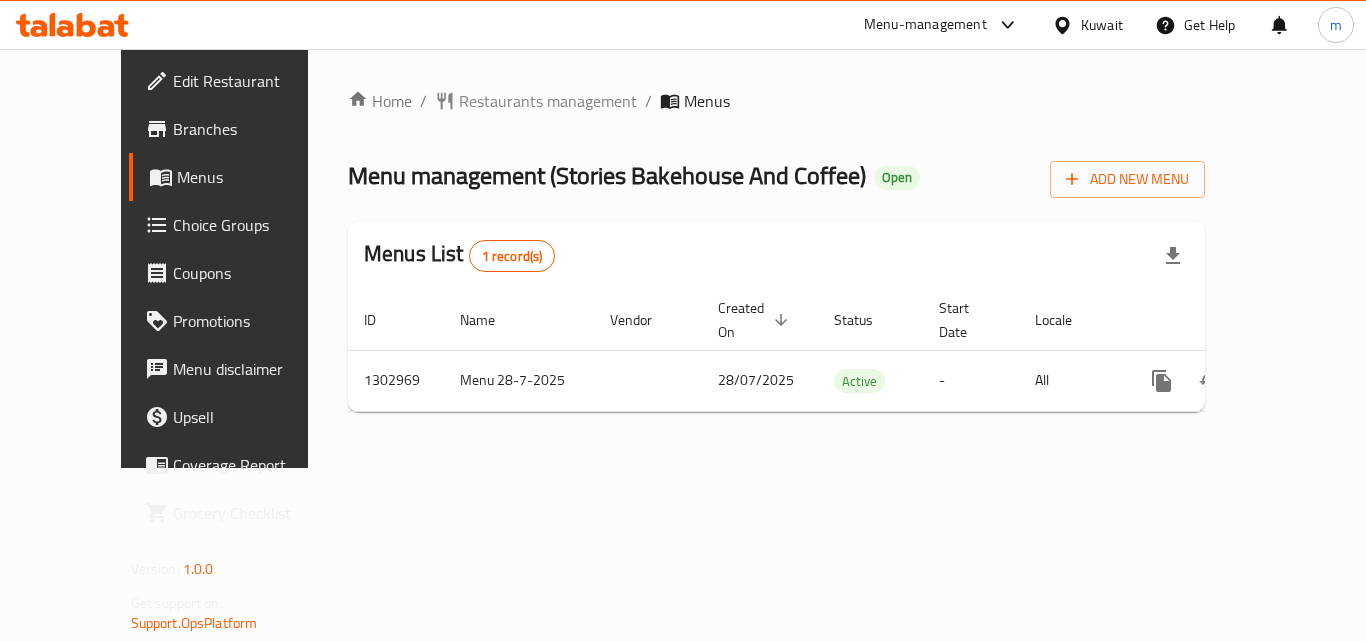 click 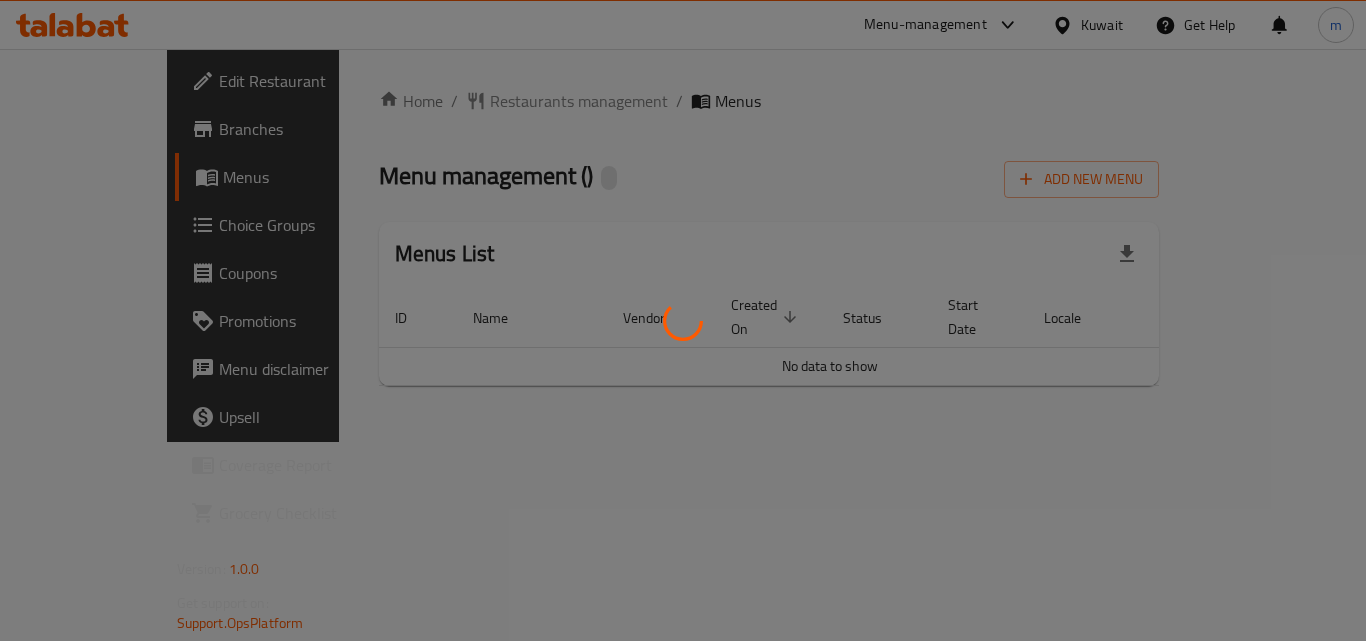 scroll, scrollTop: 0, scrollLeft: 0, axis: both 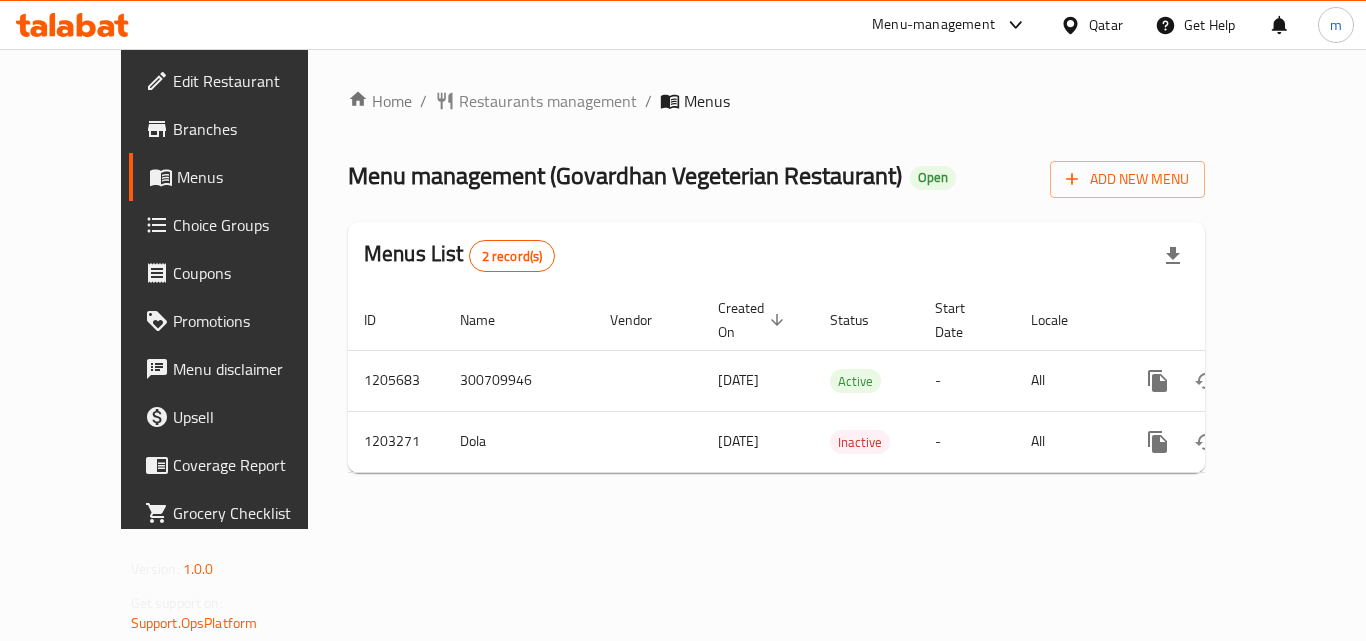 click 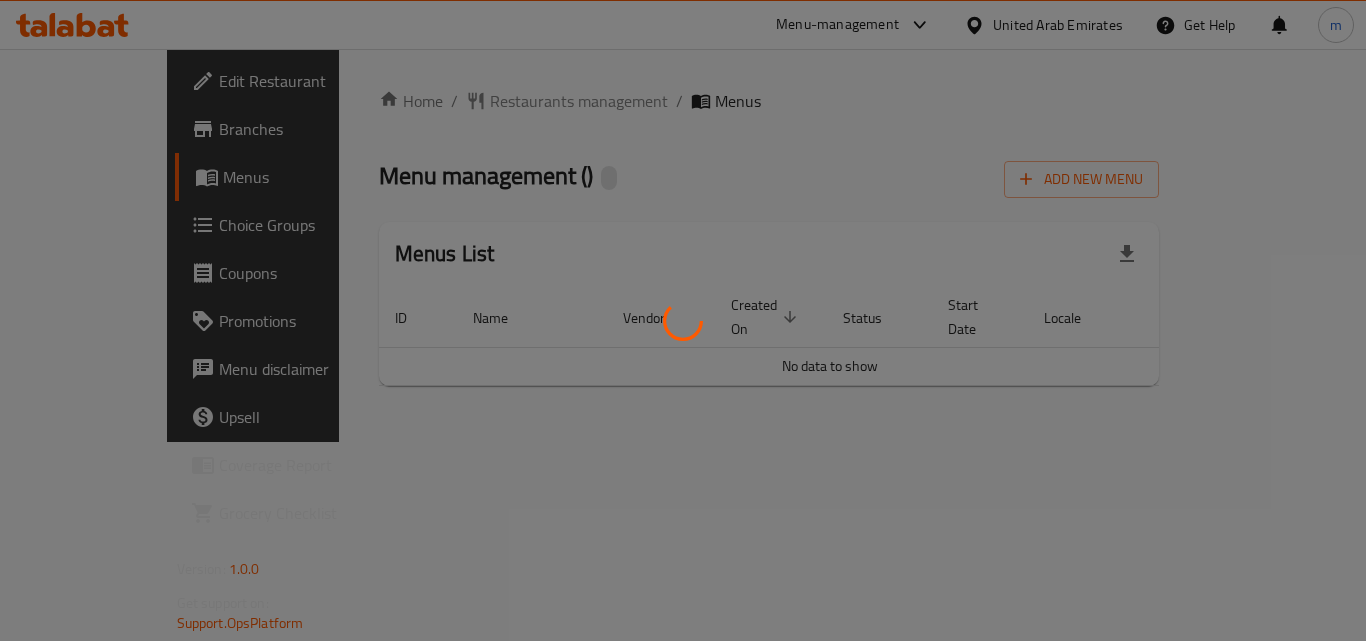 scroll, scrollTop: 0, scrollLeft: 0, axis: both 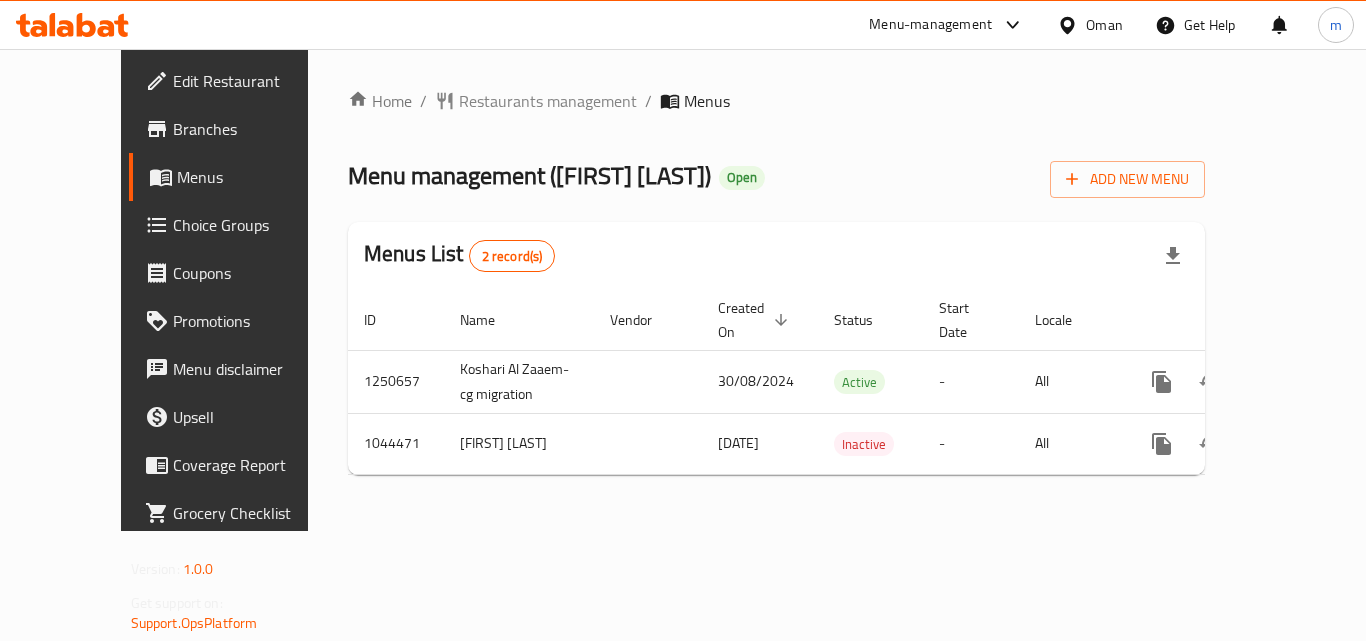 click 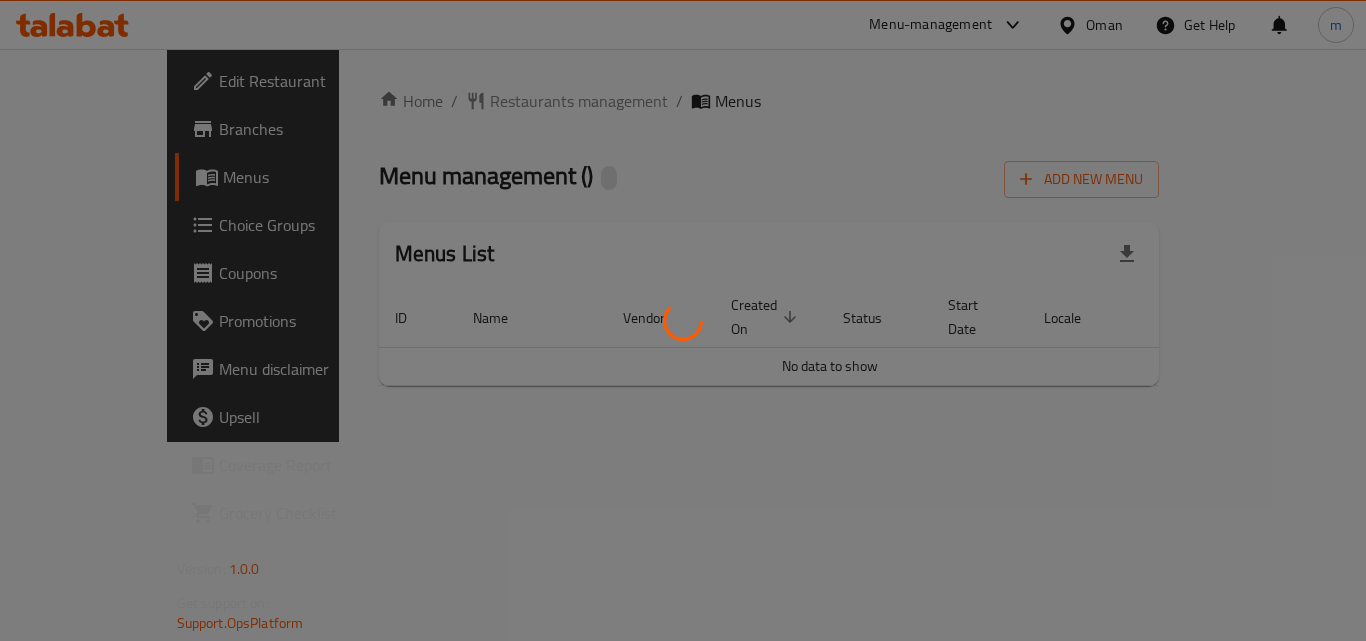 scroll, scrollTop: 0, scrollLeft: 0, axis: both 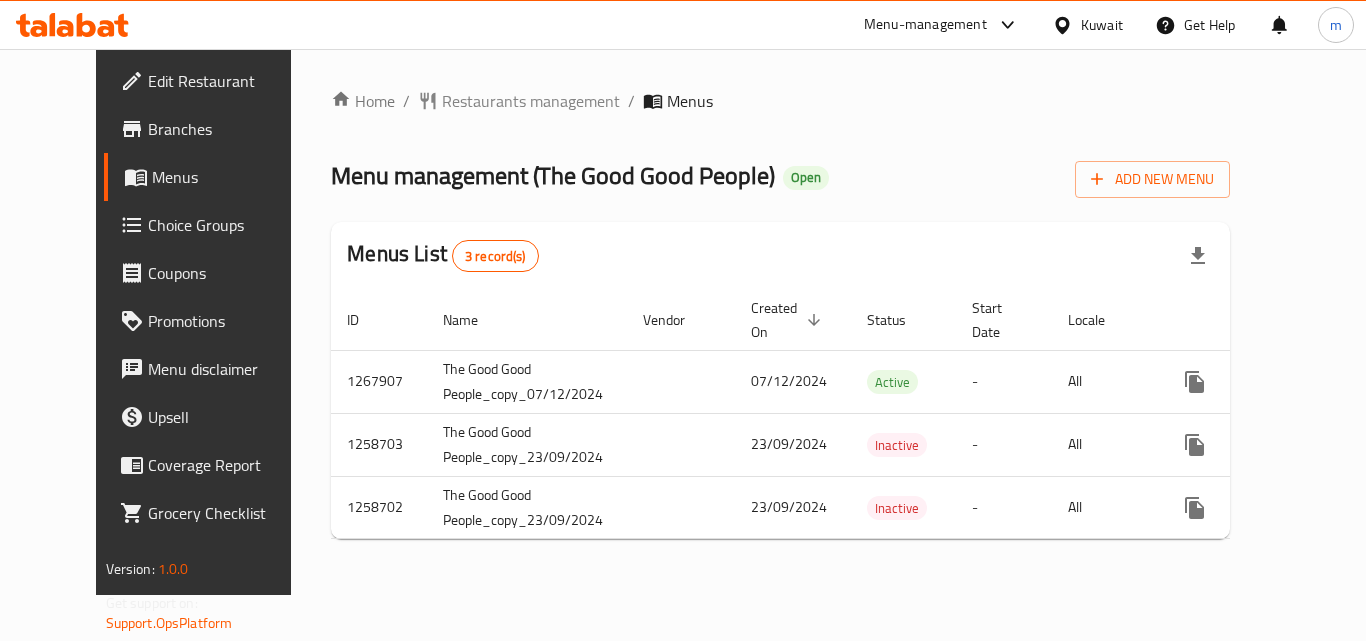 click 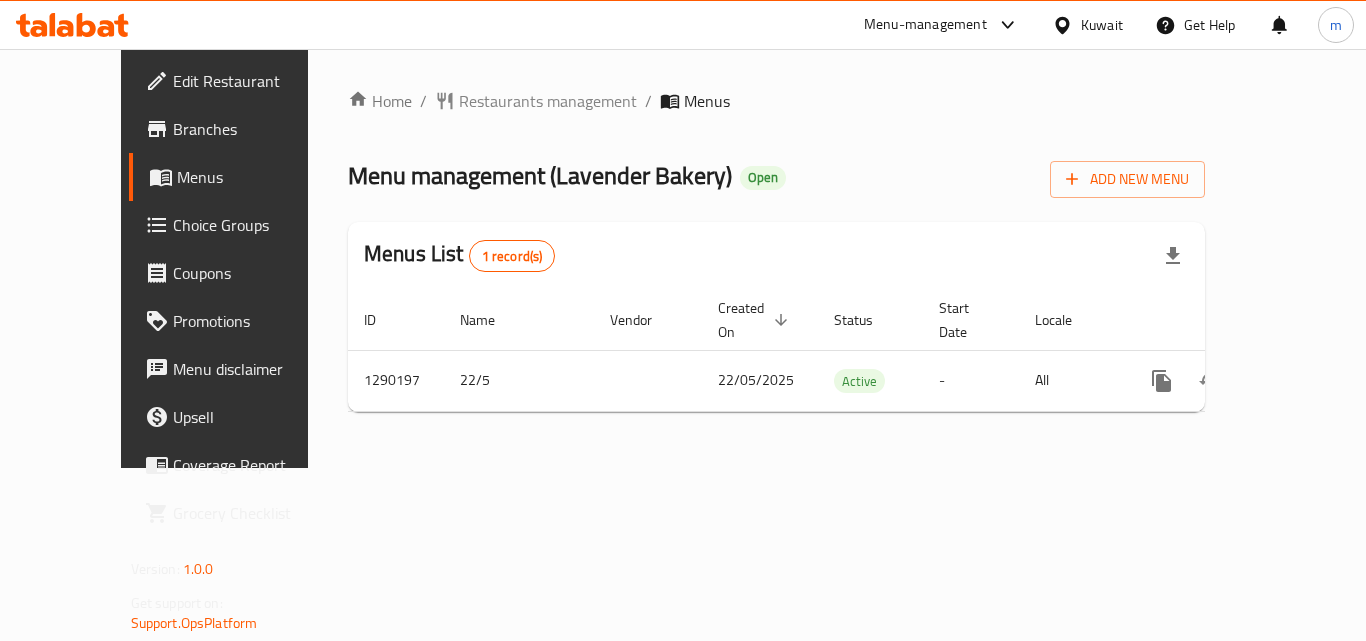 scroll, scrollTop: 0, scrollLeft: 0, axis: both 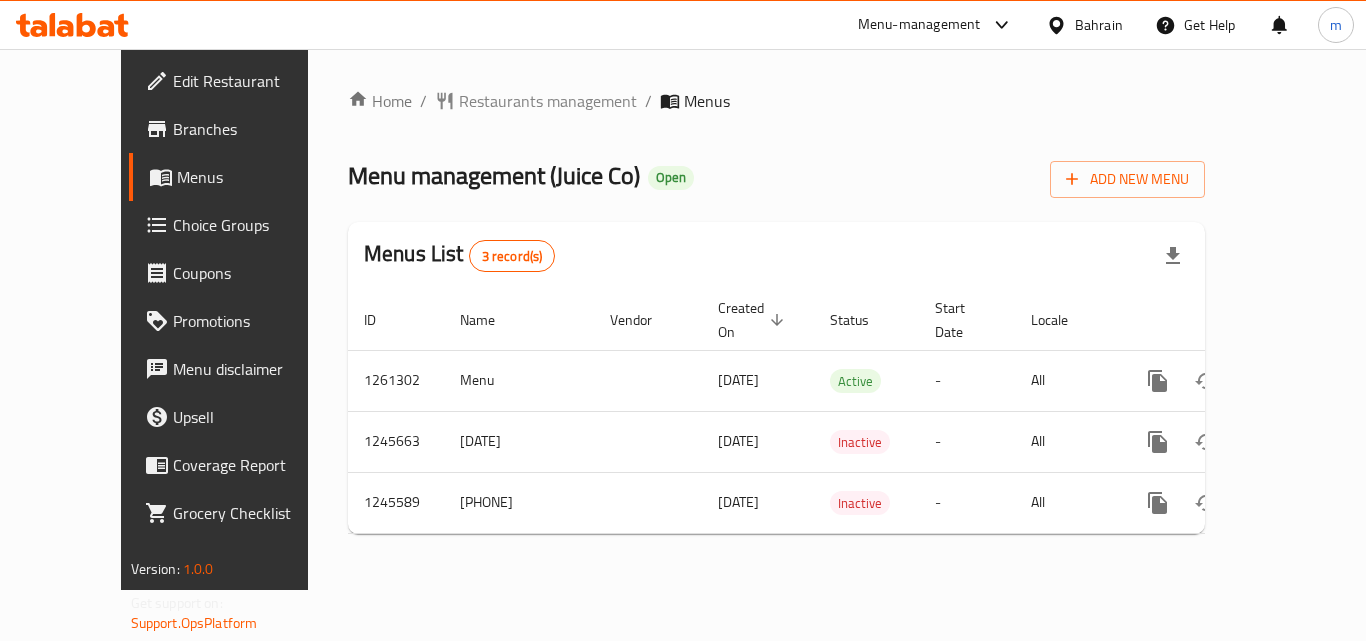 click 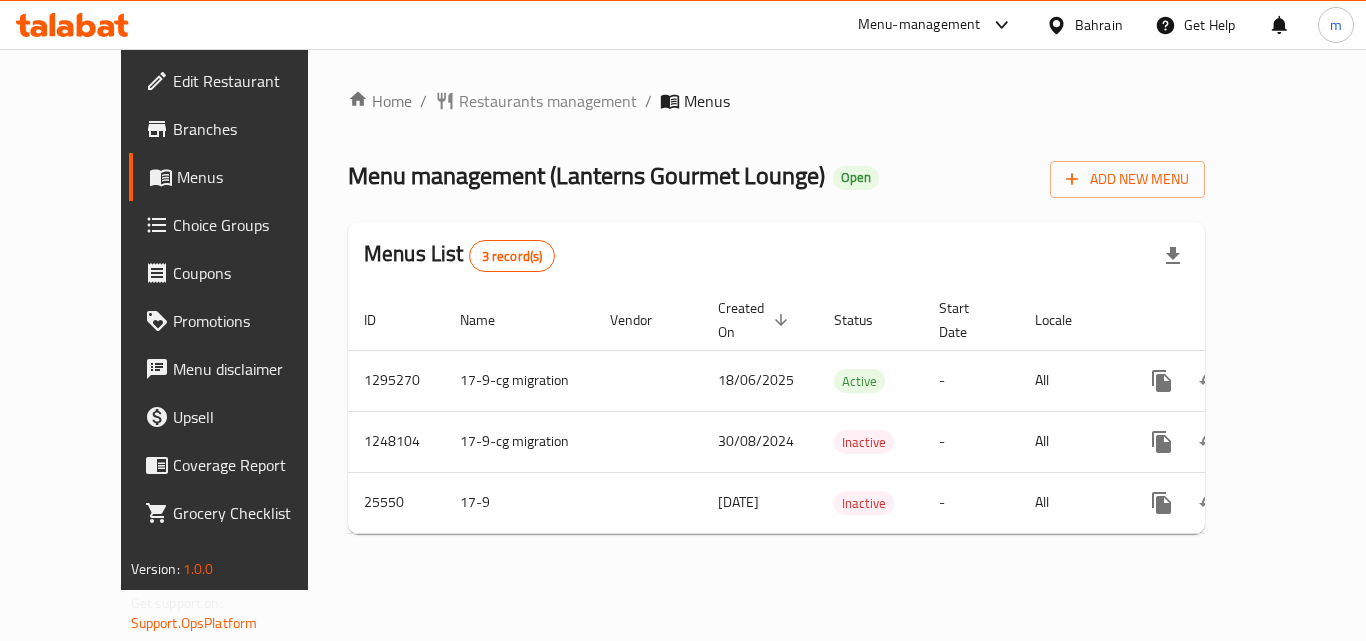 scroll, scrollTop: 0, scrollLeft: 0, axis: both 